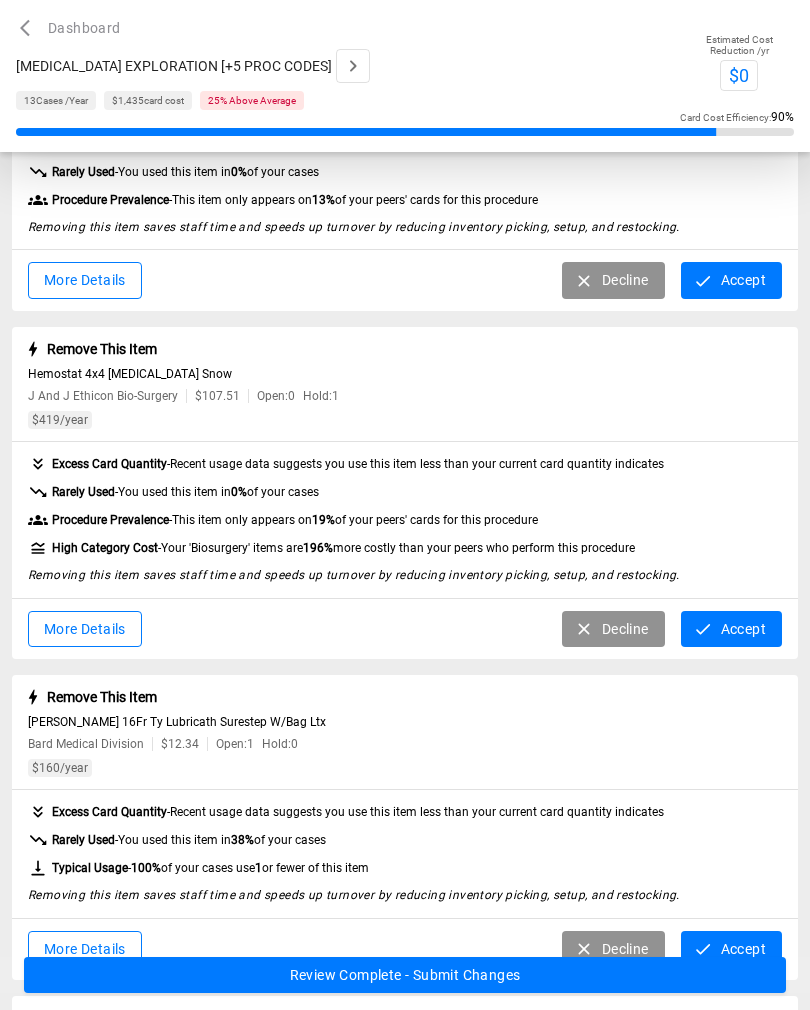 scroll, scrollTop: 243, scrollLeft: 0, axis: vertical 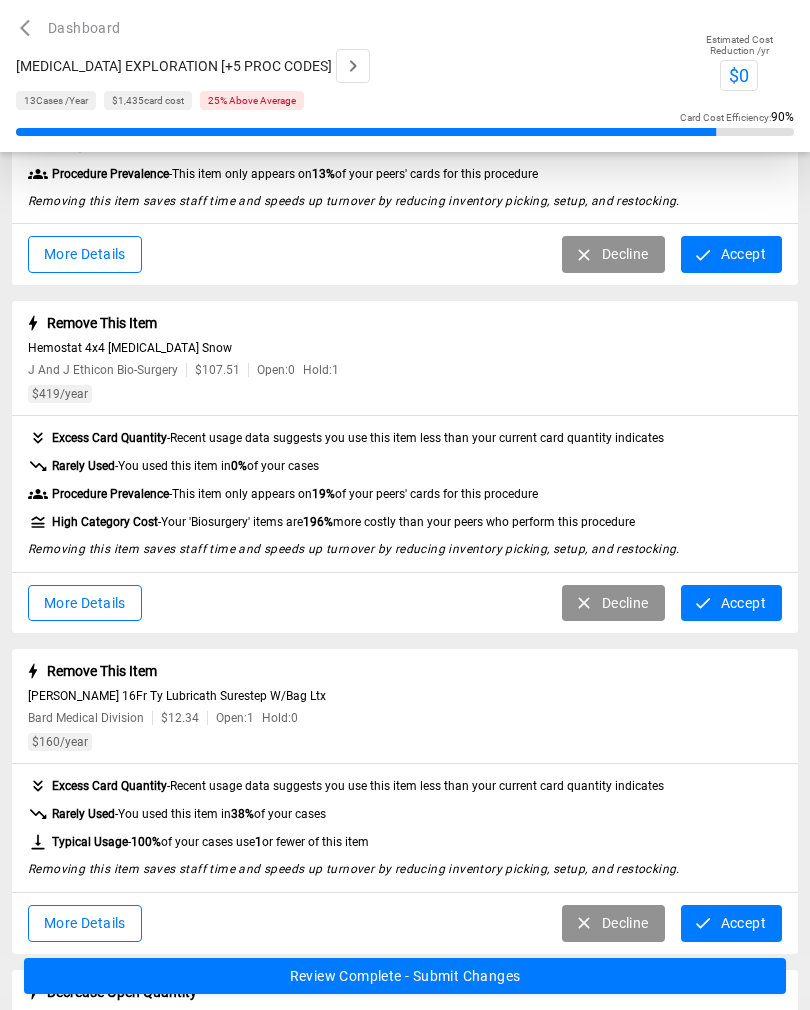click on "Accept" at bounding box center [731, 603] 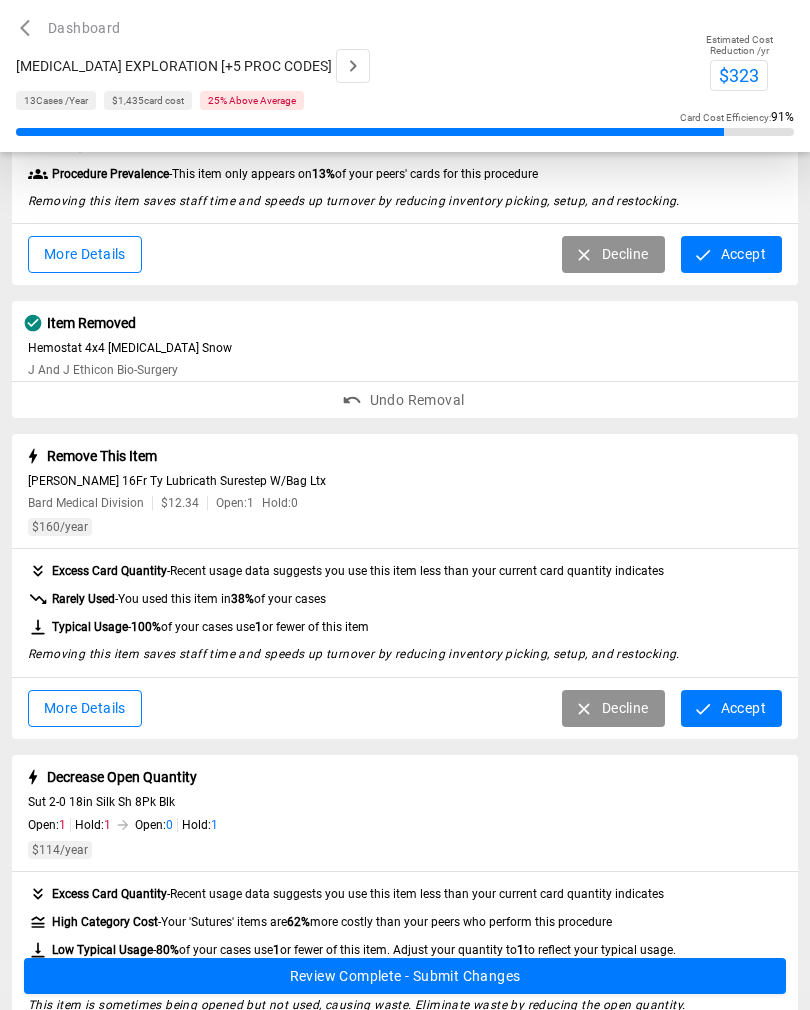 click on "Decline" at bounding box center [613, 708] 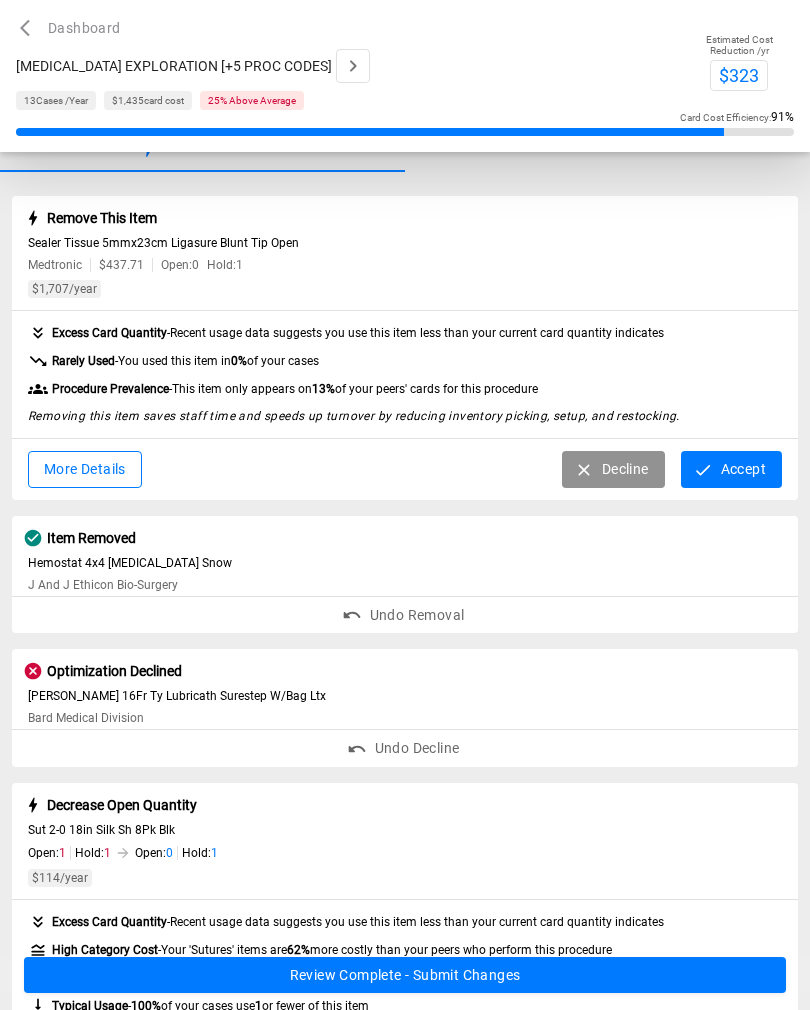 scroll, scrollTop: 0, scrollLeft: 0, axis: both 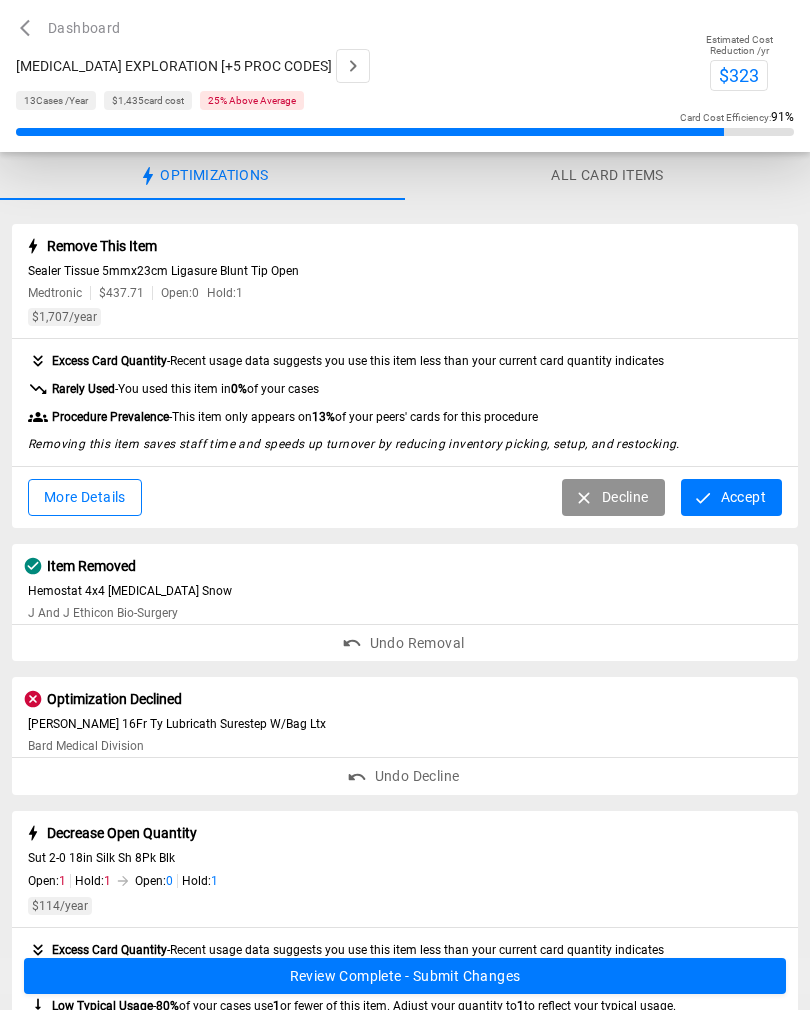 click on "Decline" at bounding box center [613, 497] 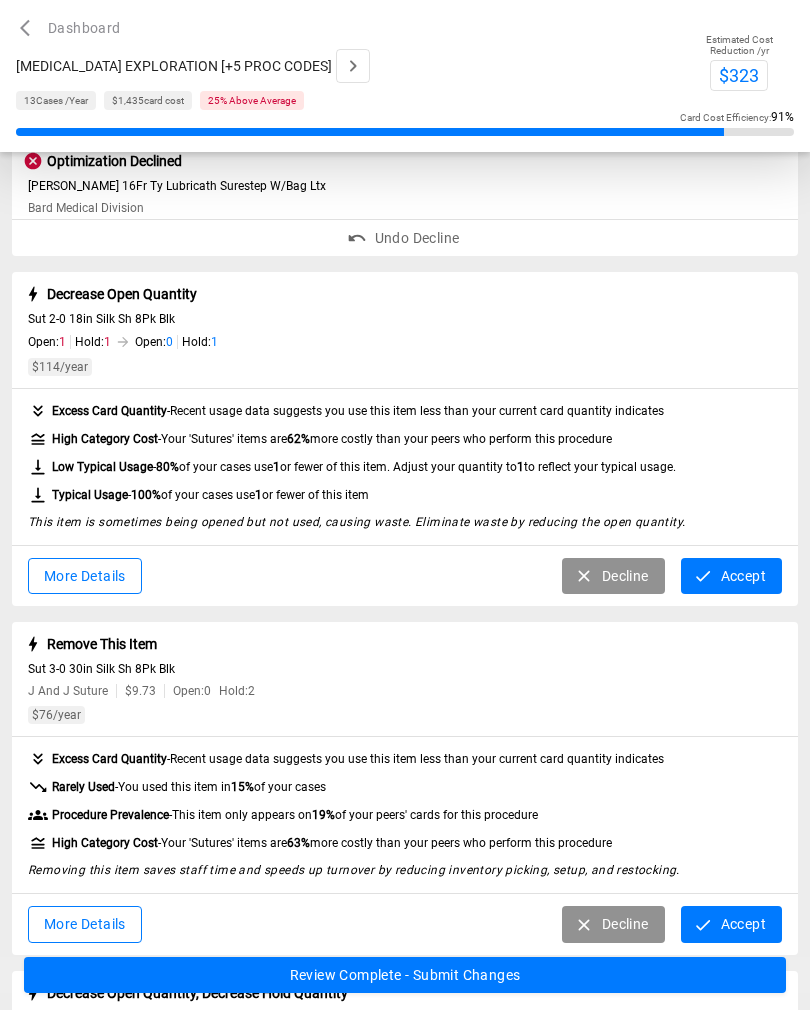 scroll, scrollTop: 353, scrollLeft: 0, axis: vertical 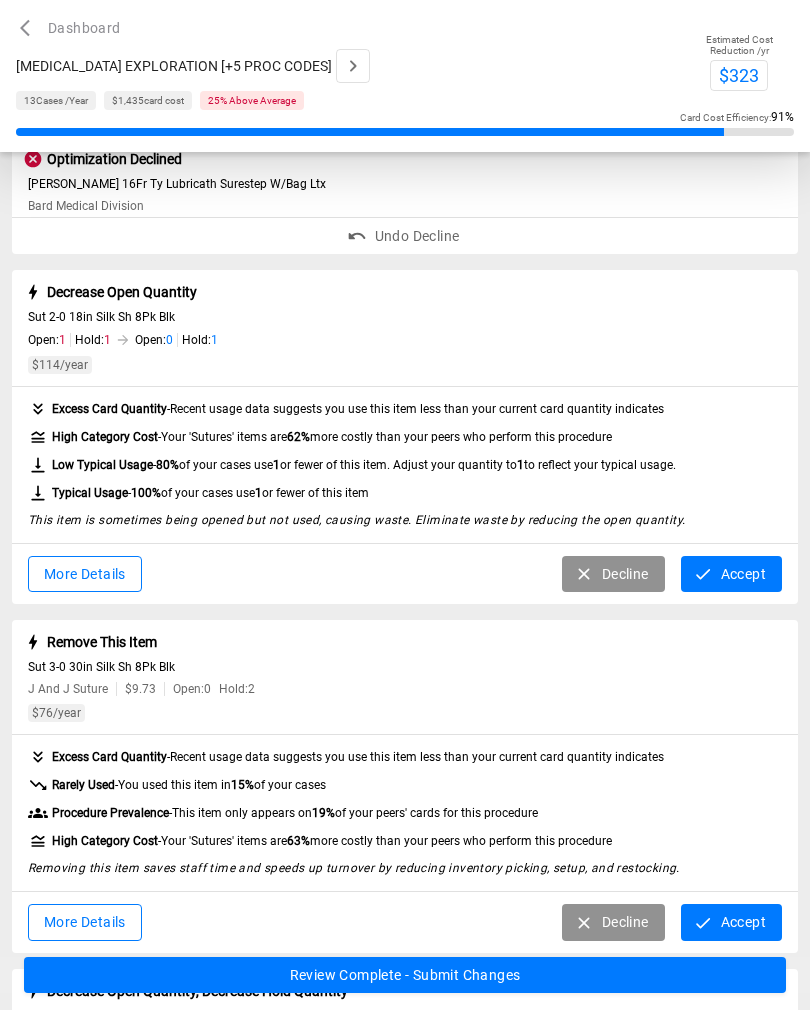 click on "Accept" at bounding box center (731, 923) 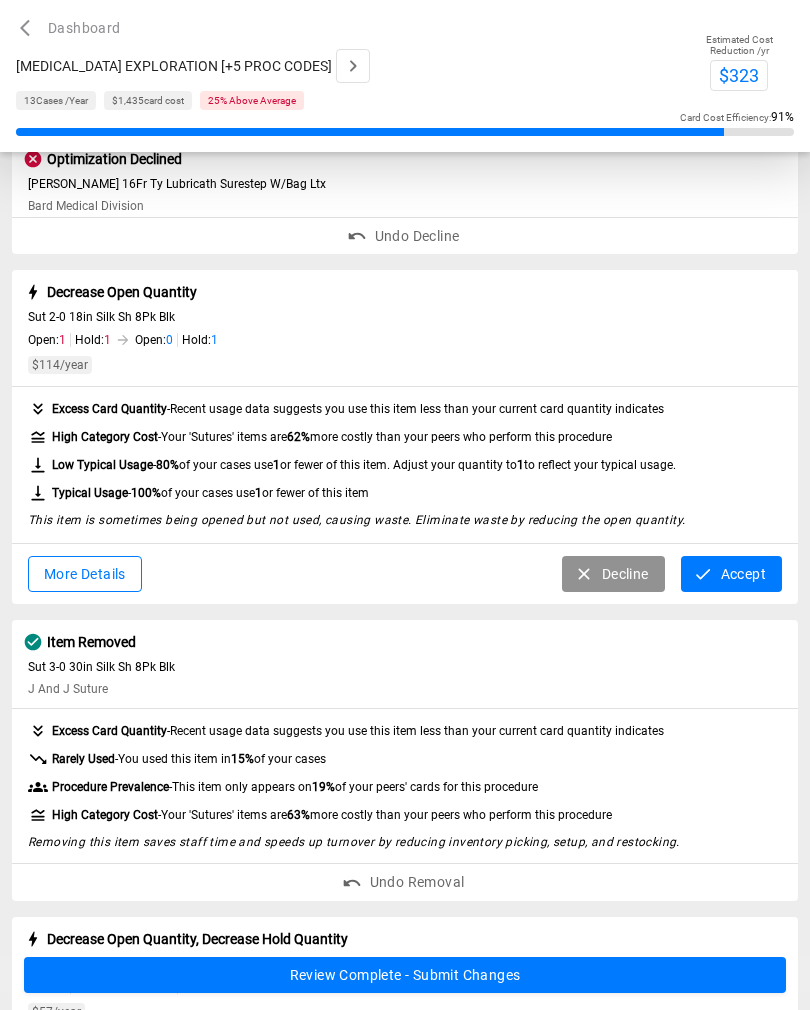 scroll, scrollTop: 354, scrollLeft: 0, axis: vertical 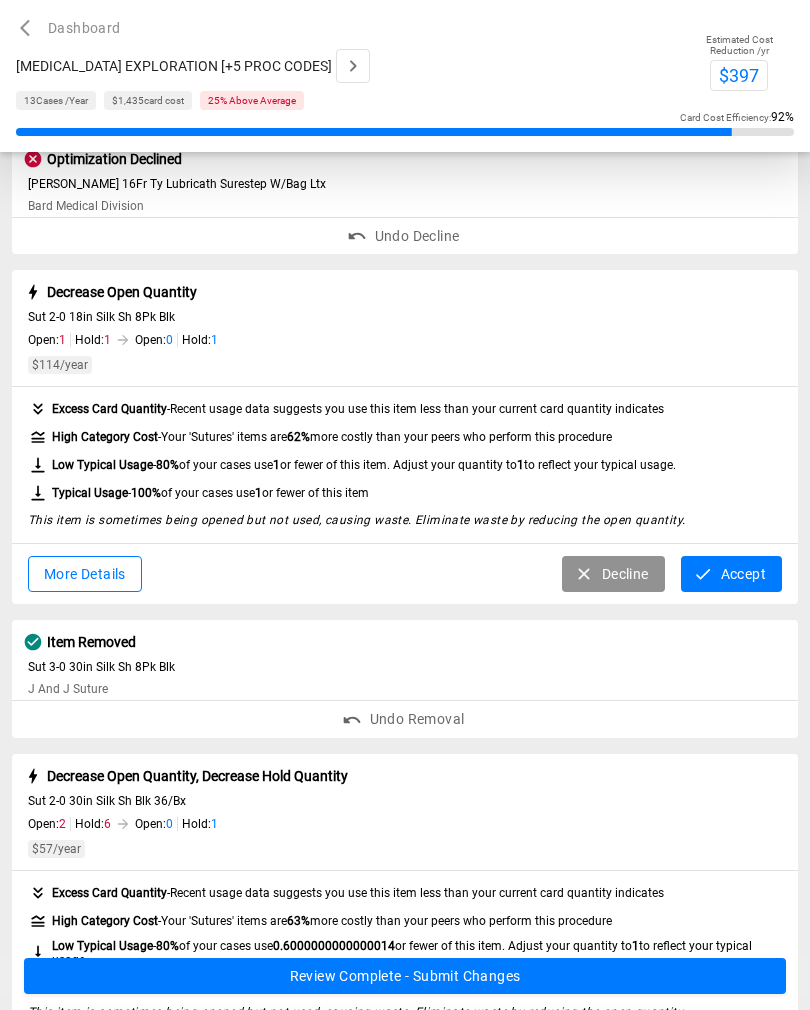 click on "Decline" at bounding box center [613, 574] 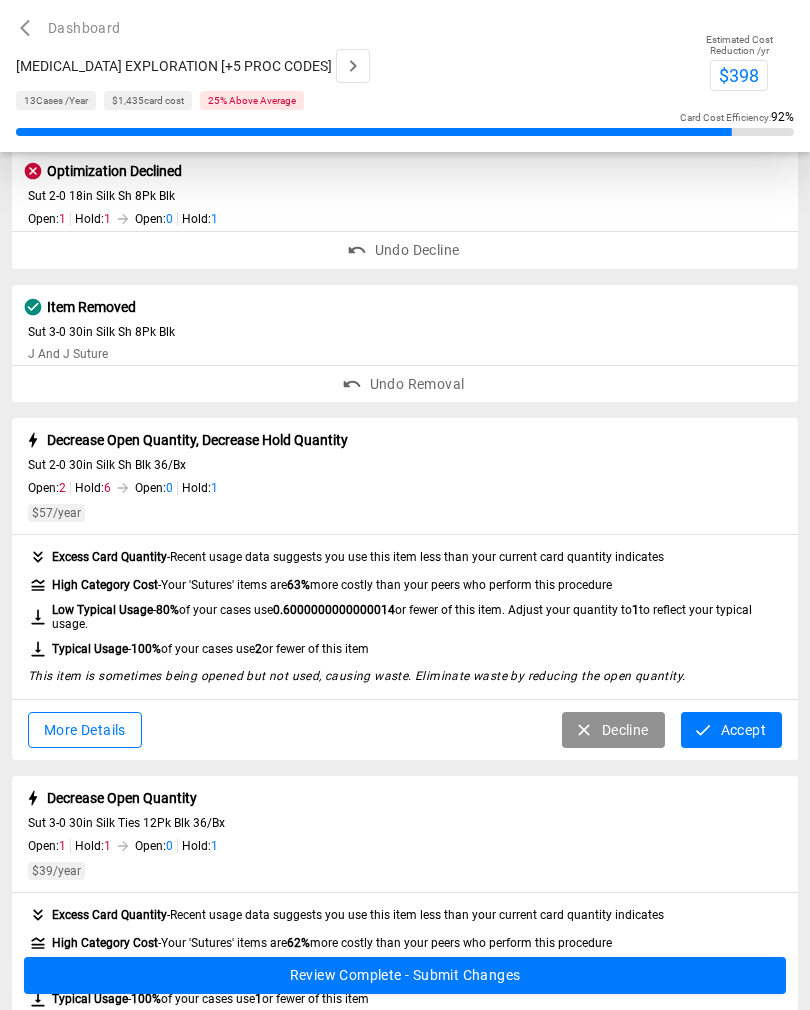 scroll, scrollTop: 486, scrollLeft: 0, axis: vertical 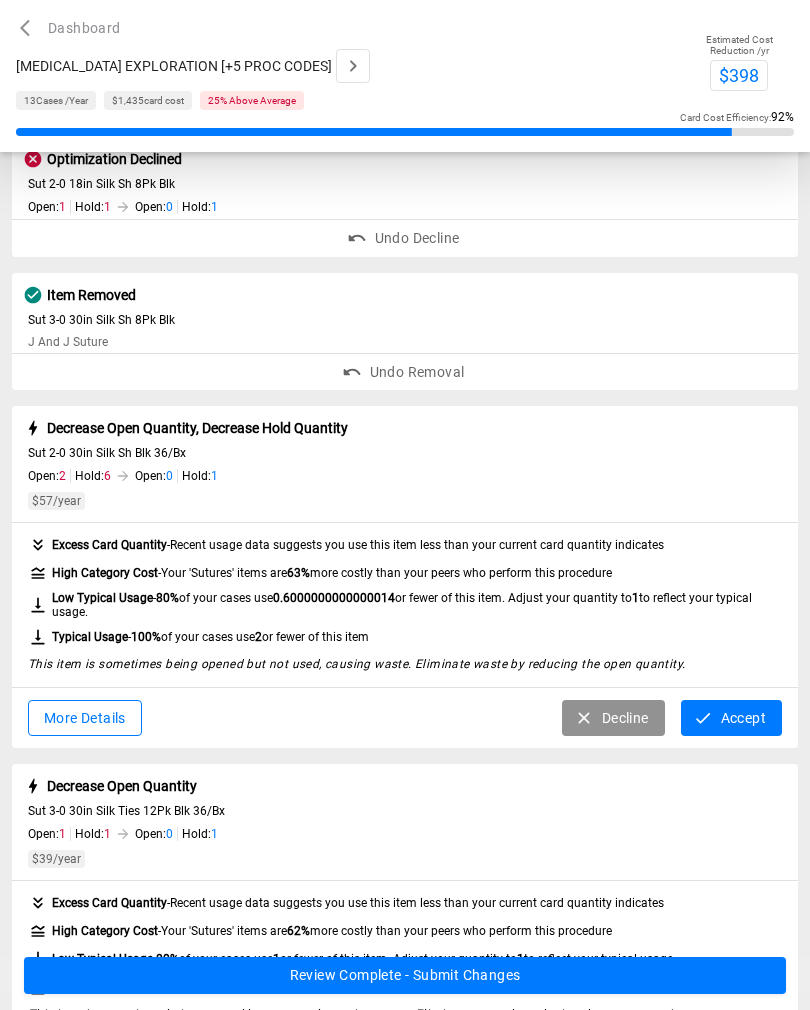 click on "Decline" at bounding box center (613, 719) 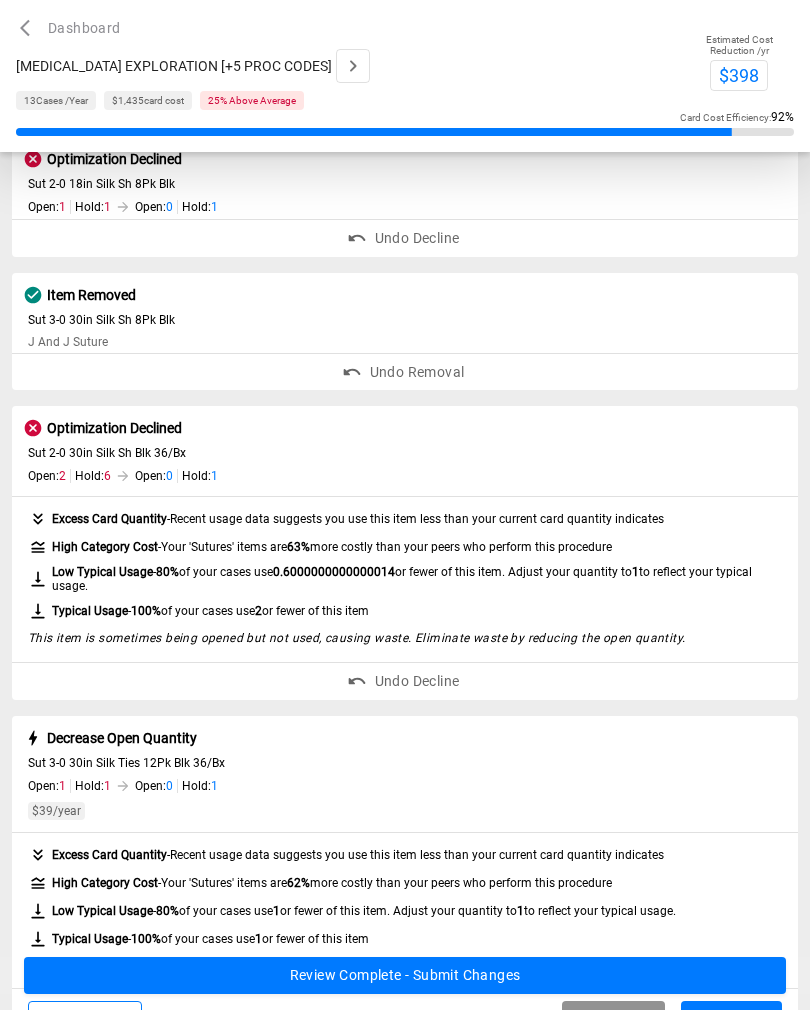 scroll, scrollTop: 487, scrollLeft: 0, axis: vertical 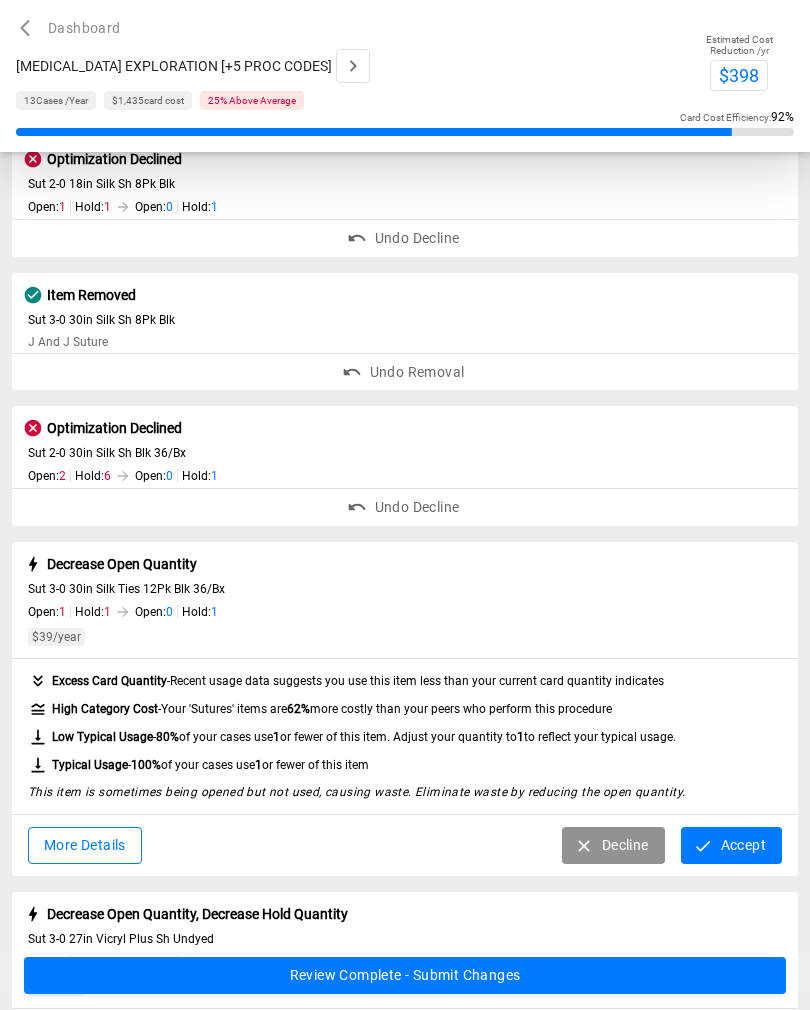 click on "Undo Decline" at bounding box center [405, 507] 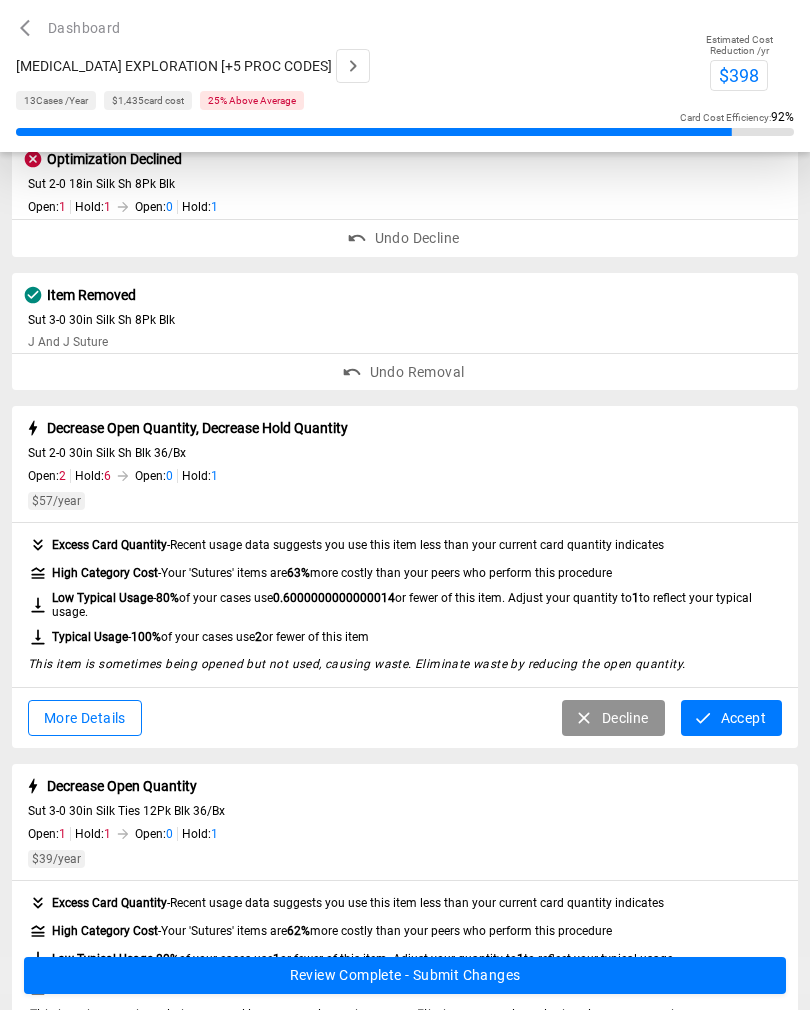 click on "Accept" at bounding box center [731, 718] 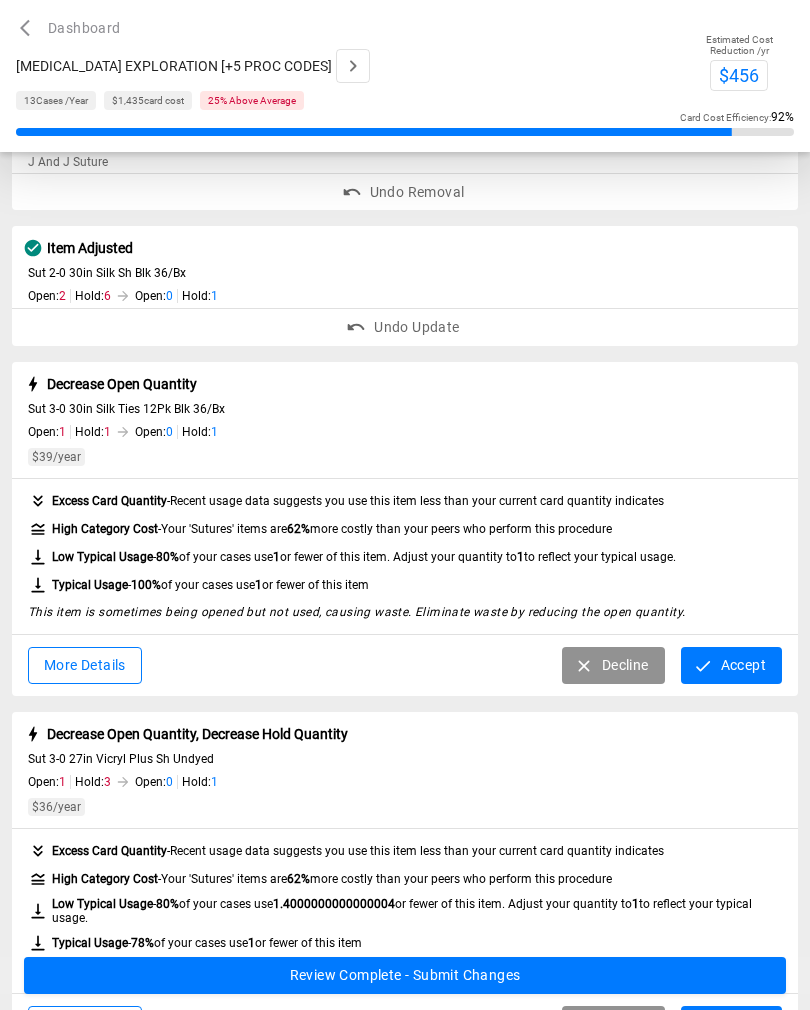 scroll, scrollTop: 664, scrollLeft: 0, axis: vertical 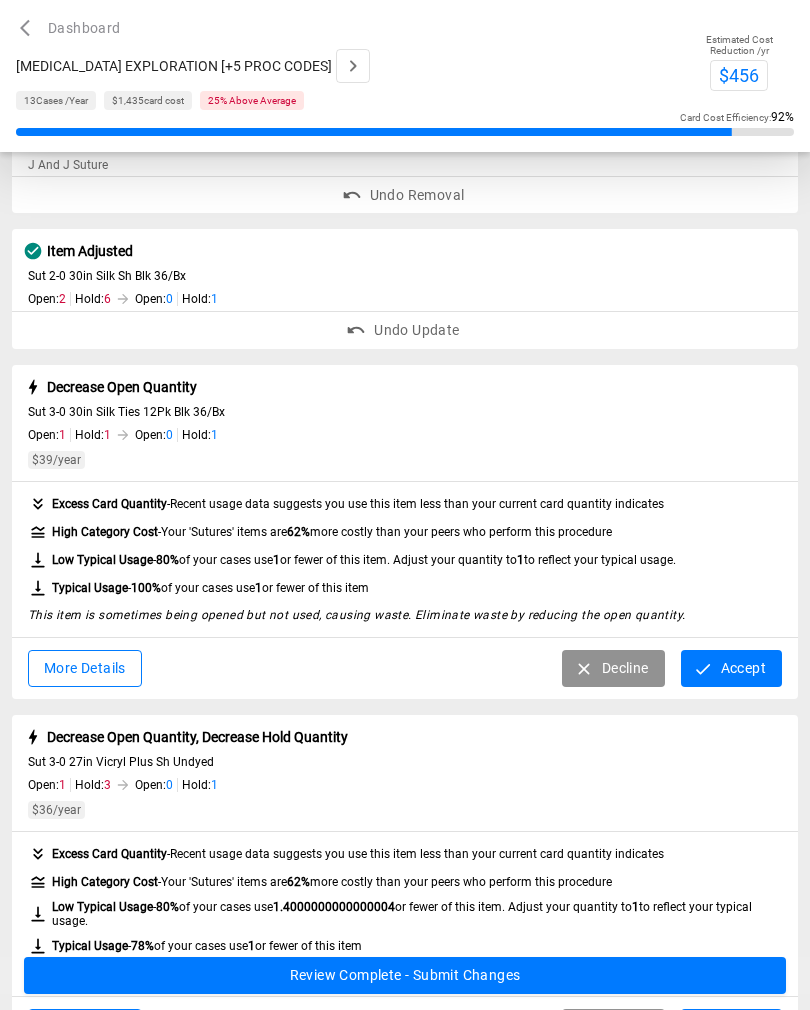 click on "Decline" at bounding box center (613, 668) 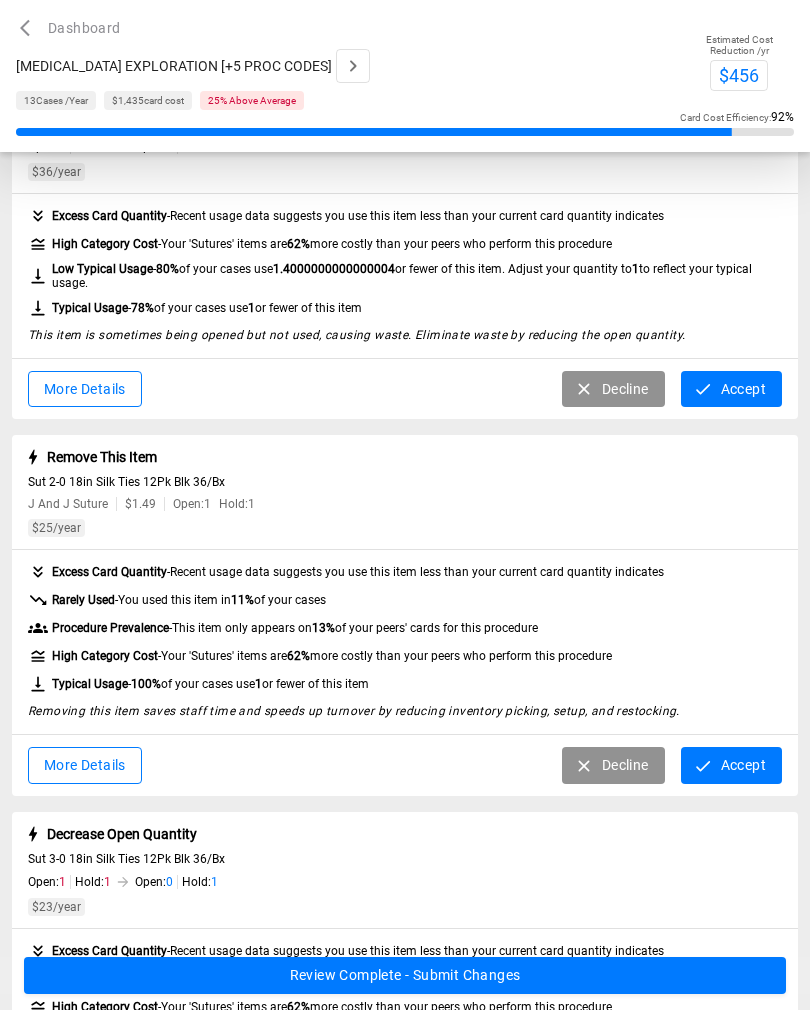 scroll, scrollTop: 1087, scrollLeft: 0, axis: vertical 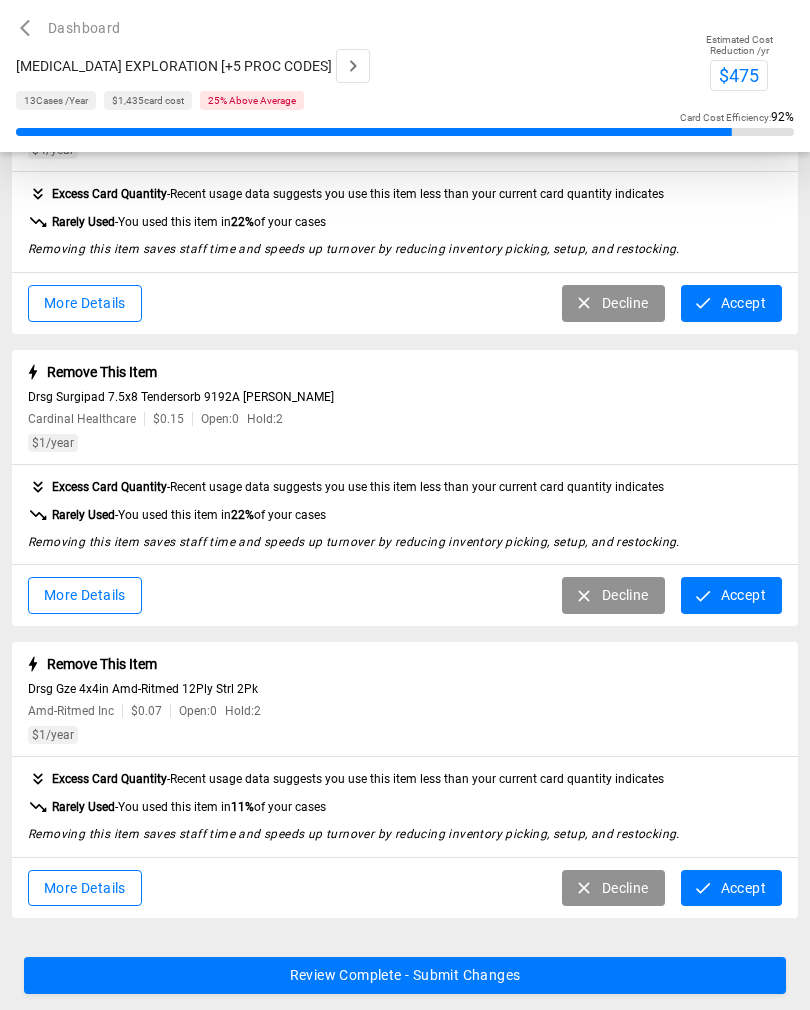 click on "Decline" at bounding box center (613, 888) 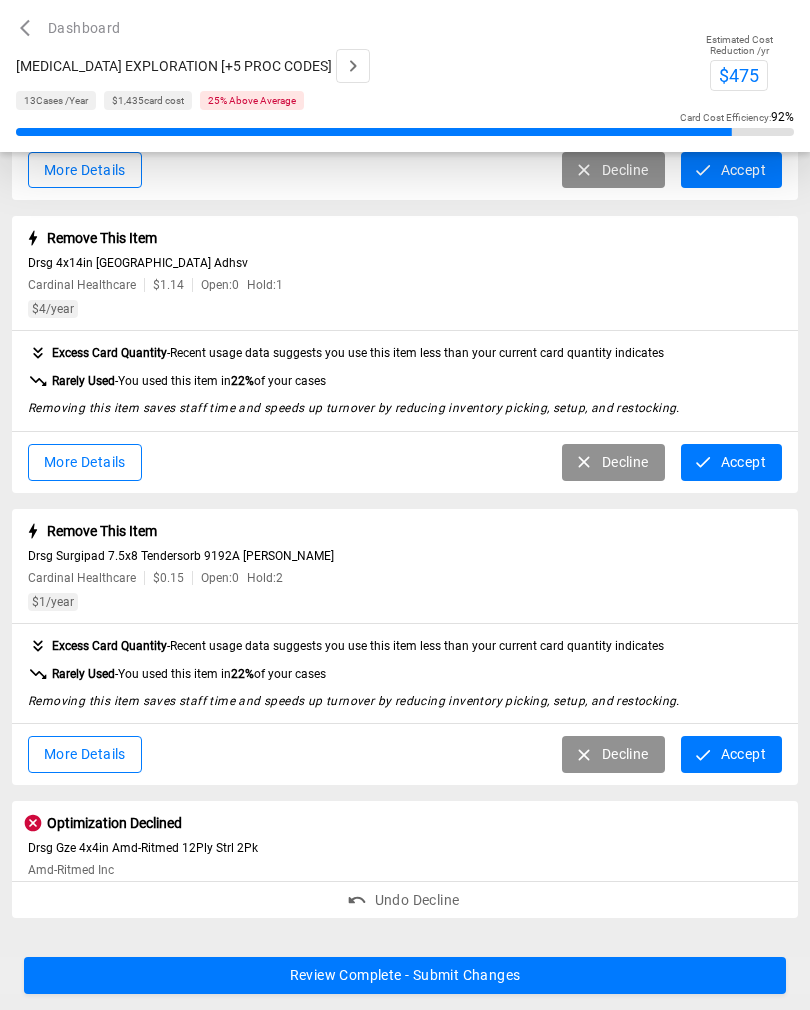 click on "Decline" at bounding box center [613, 754] 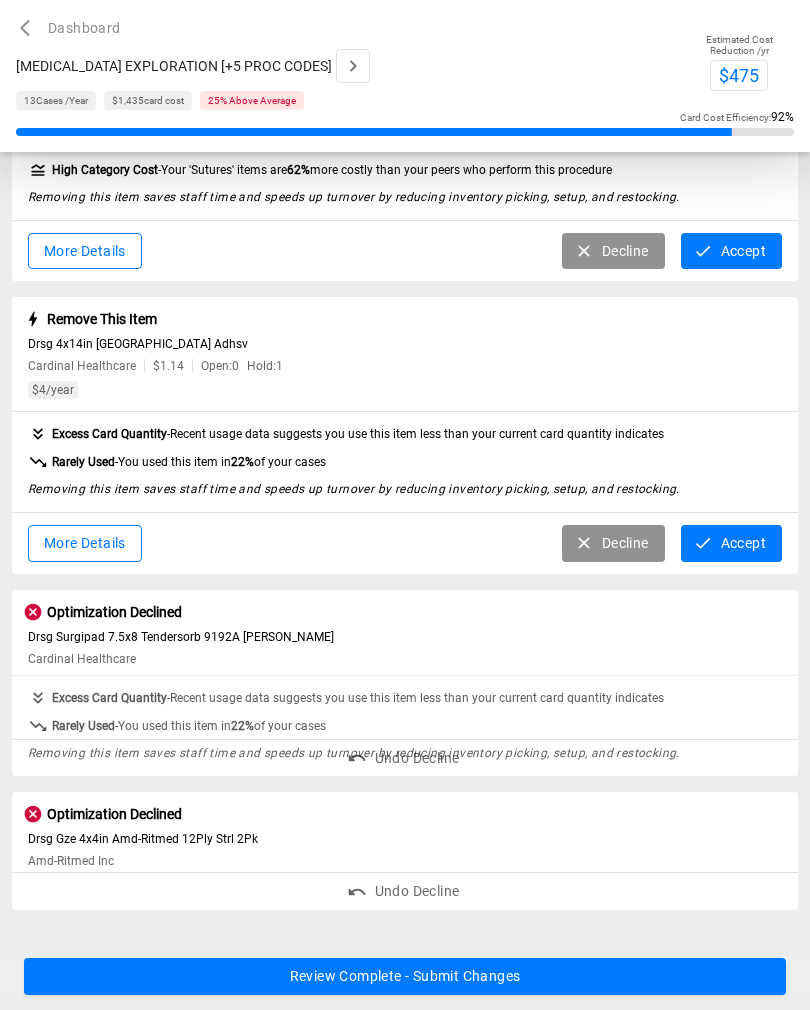 scroll, scrollTop: 2328, scrollLeft: 0, axis: vertical 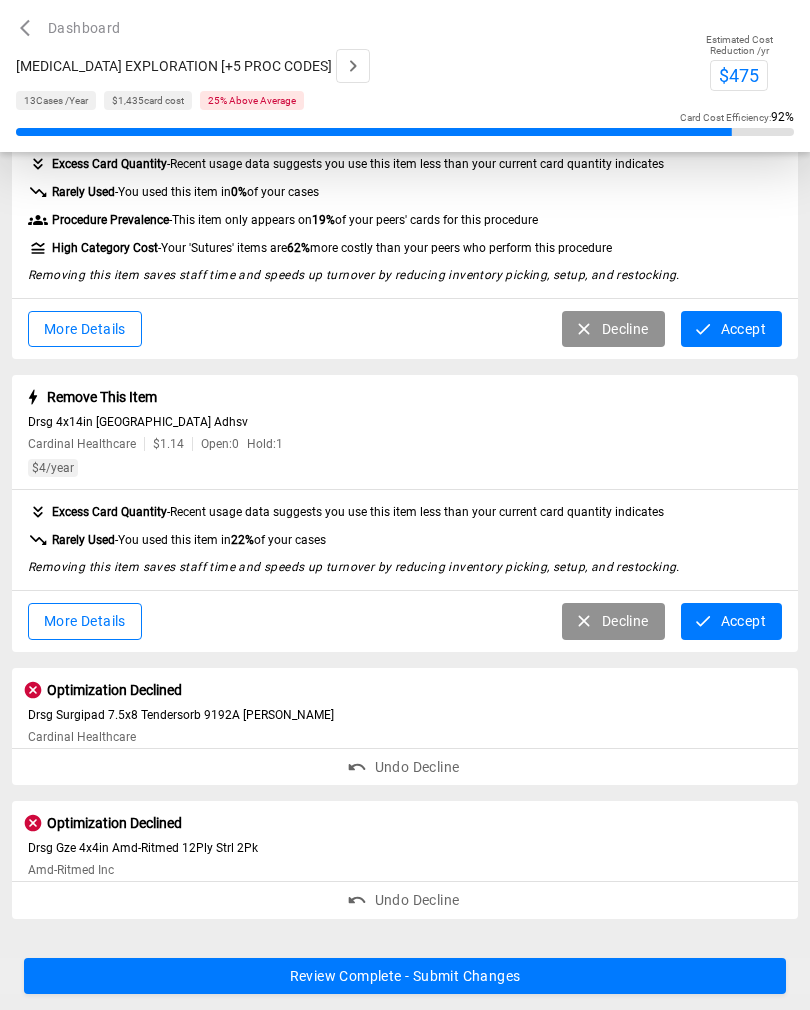 click on "Decline" at bounding box center (613, 621) 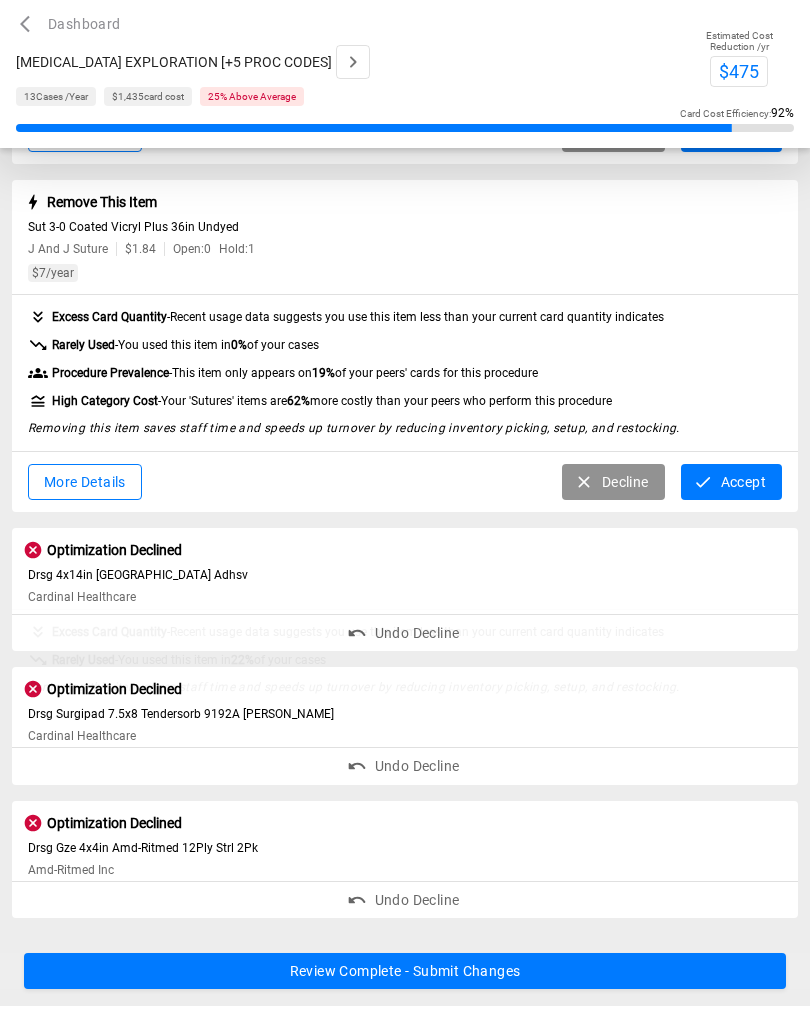 scroll, scrollTop: 2169, scrollLeft: 0, axis: vertical 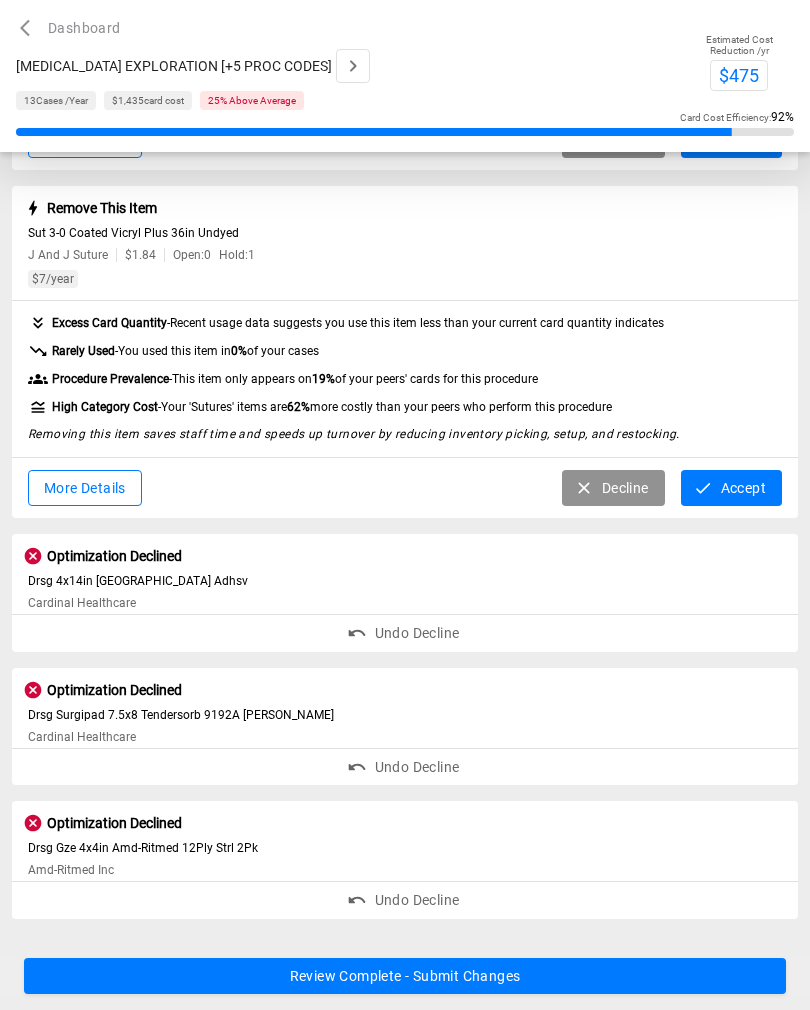 click on "Decline" at bounding box center [613, 488] 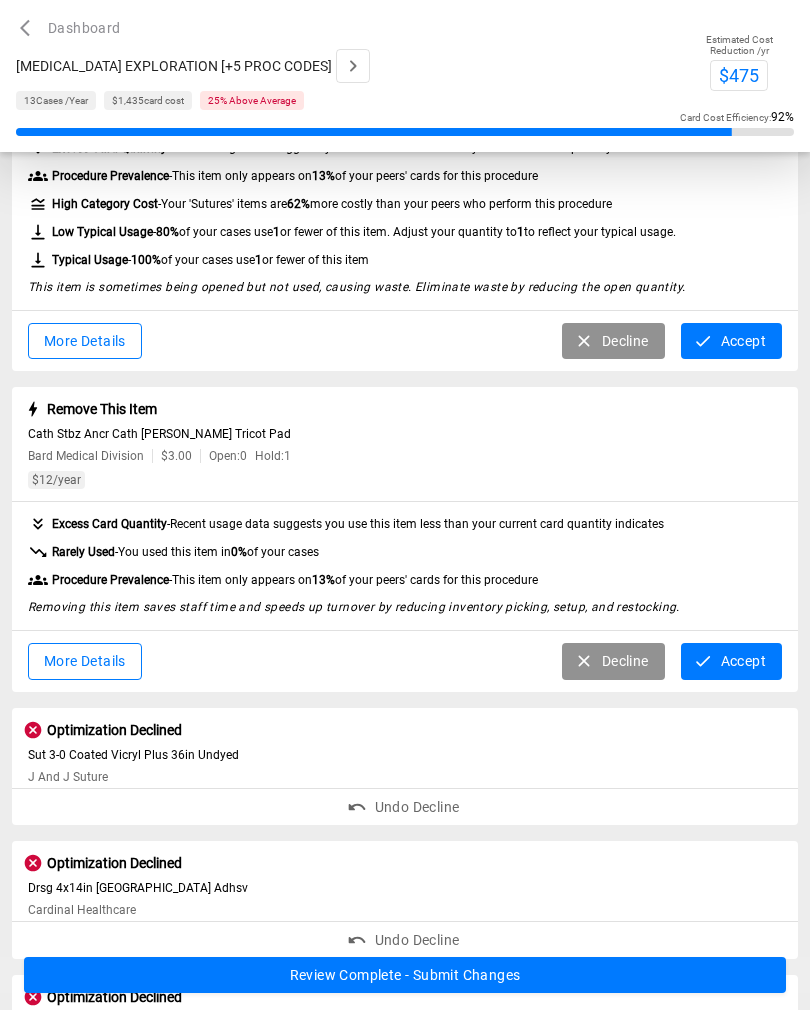 scroll, scrollTop: 1640, scrollLeft: 0, axis: vertical 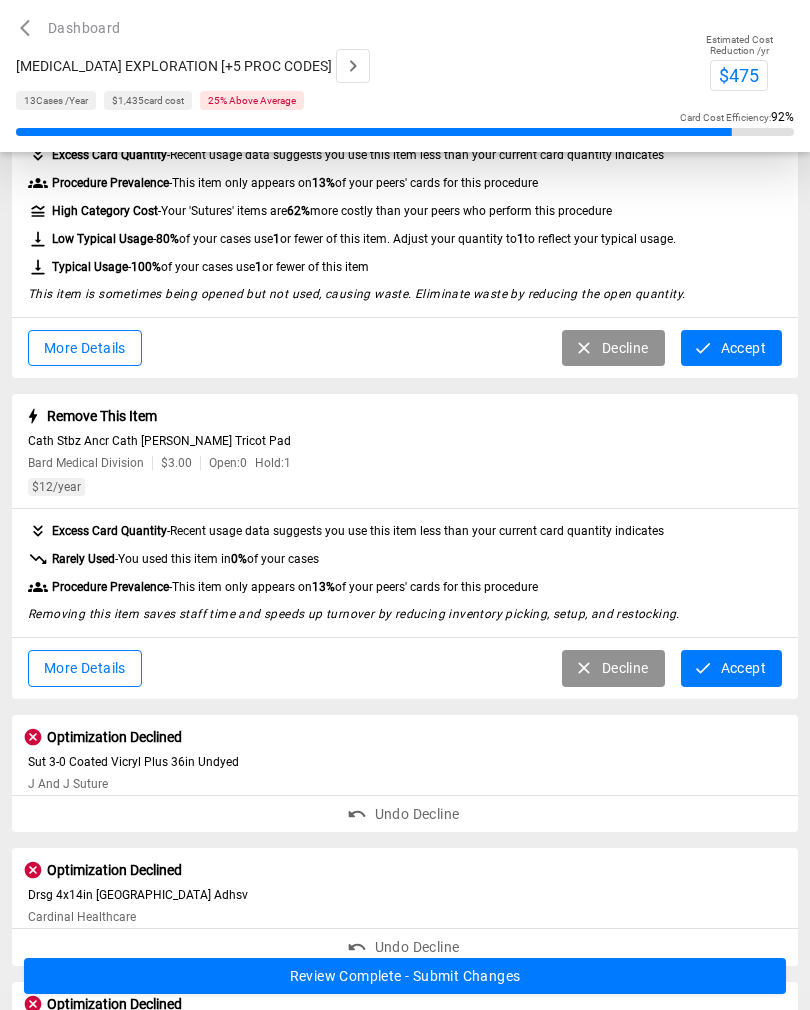 click on "Decline" at bounding box center (613, 668) 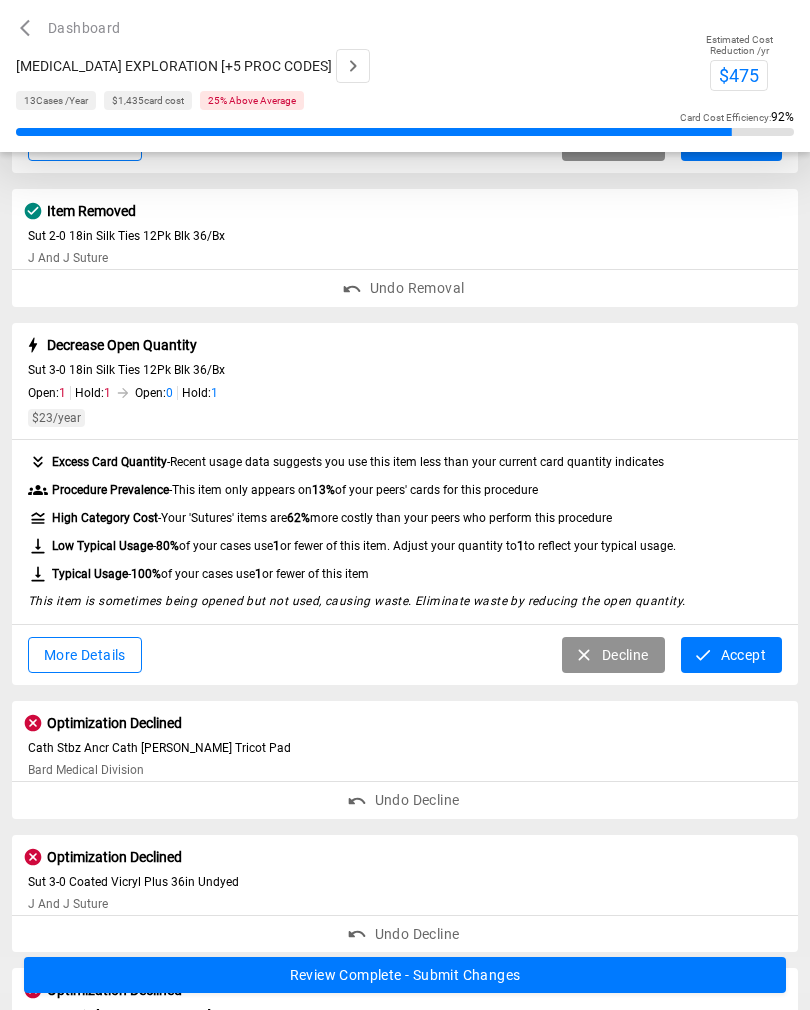 scroll, scrollTop: 1331, scrollLeft: 0, axis: vertical 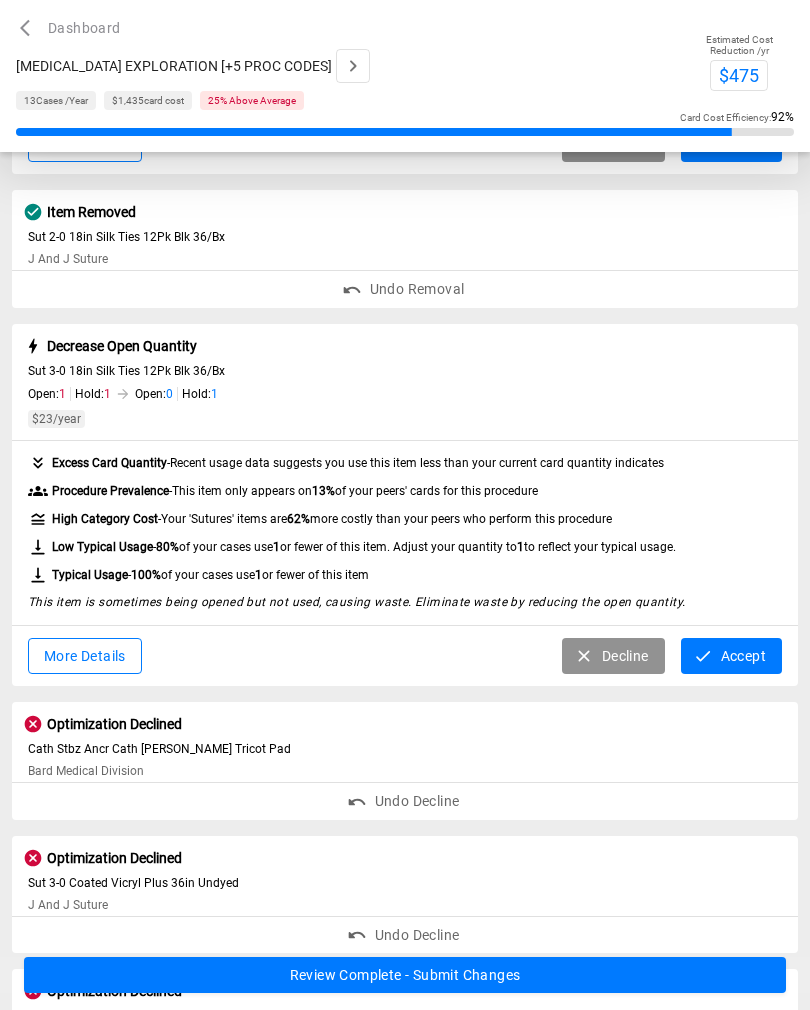 click on "Decline" at bounding box center [613, 657] 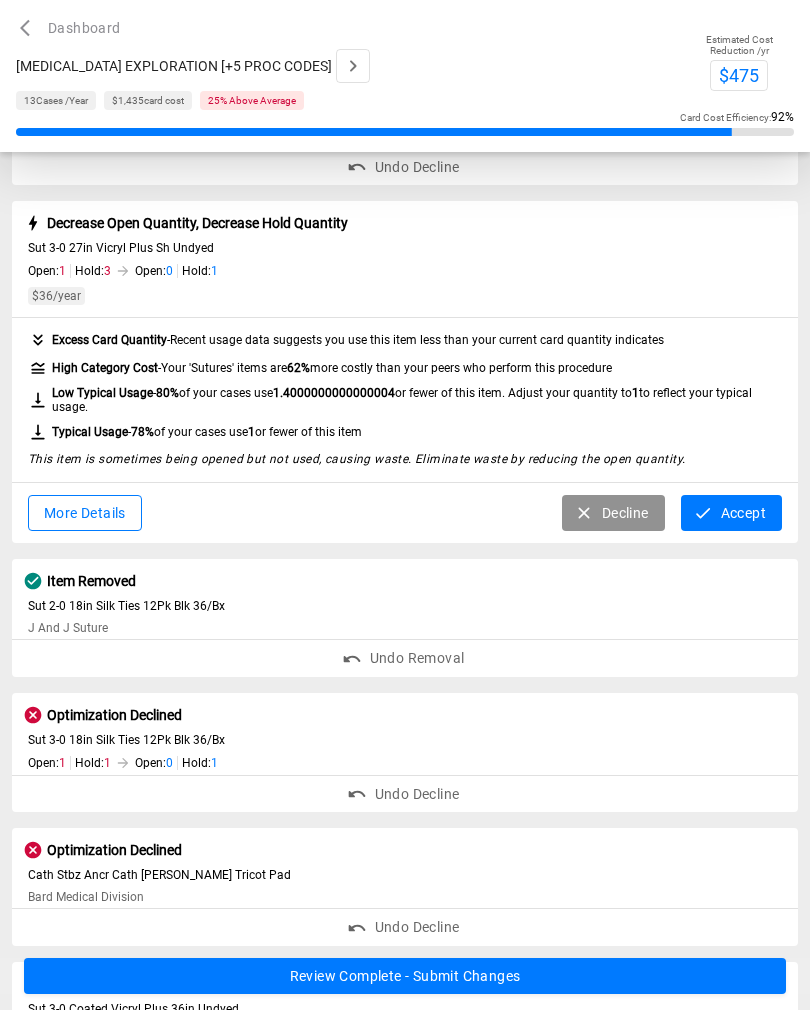 scroll, scrollTop: 967, scrollLeft: 0, axis: vertical 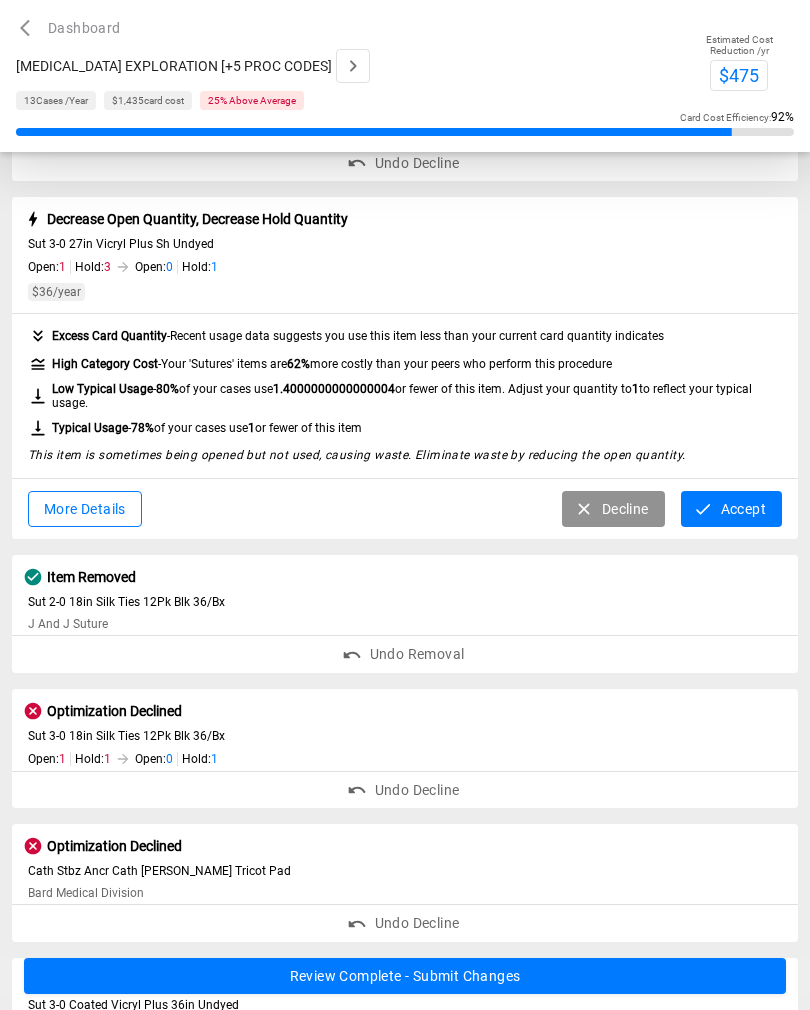 click on "Undo Removal" at bounding box center [405, 654] 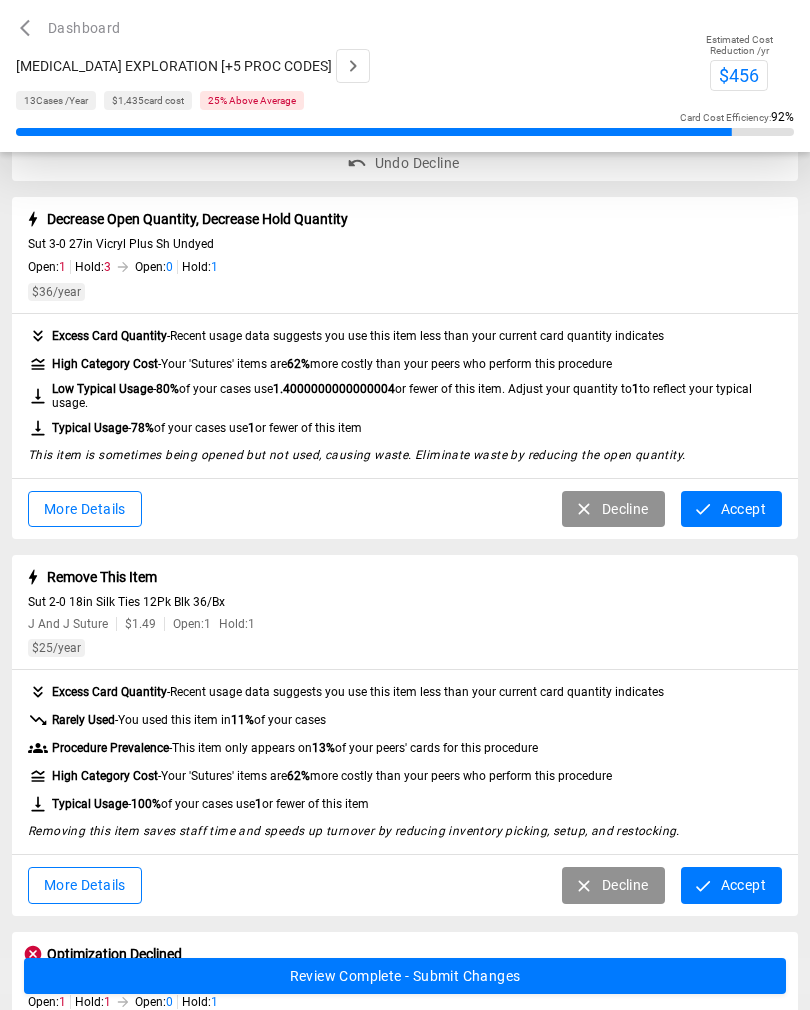 click on "Decline" at bounding box center (613, 885) 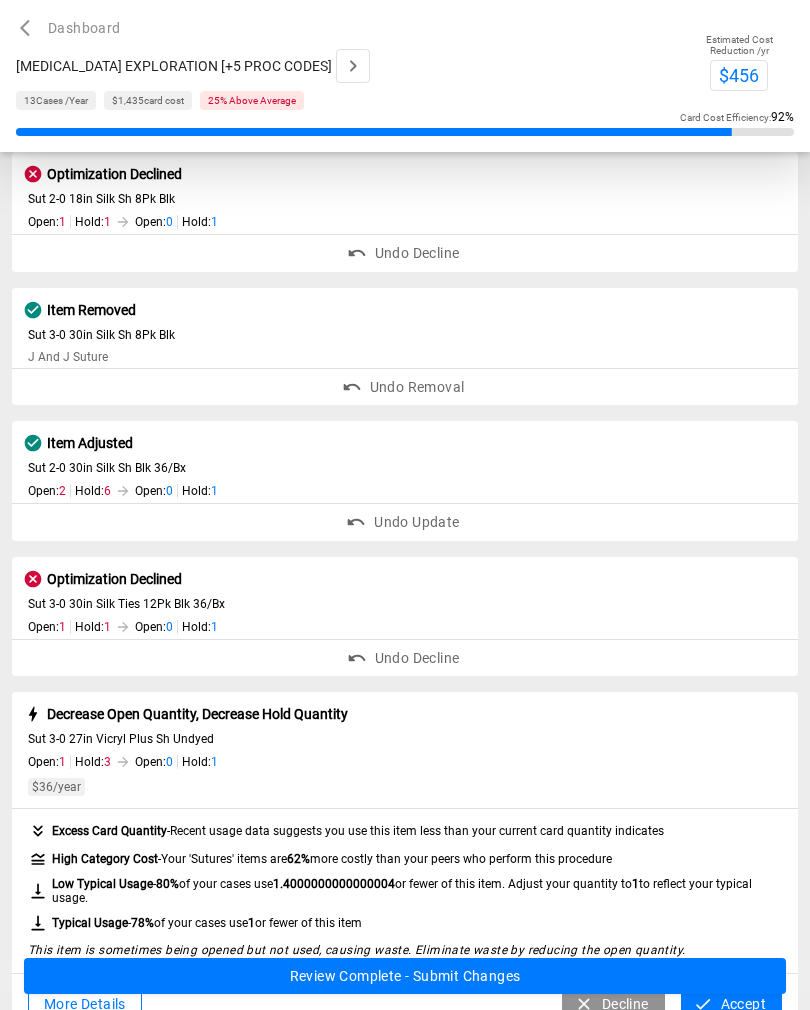 scroll, scrollTop: 470, scrollLeft: 0, axis: vertical 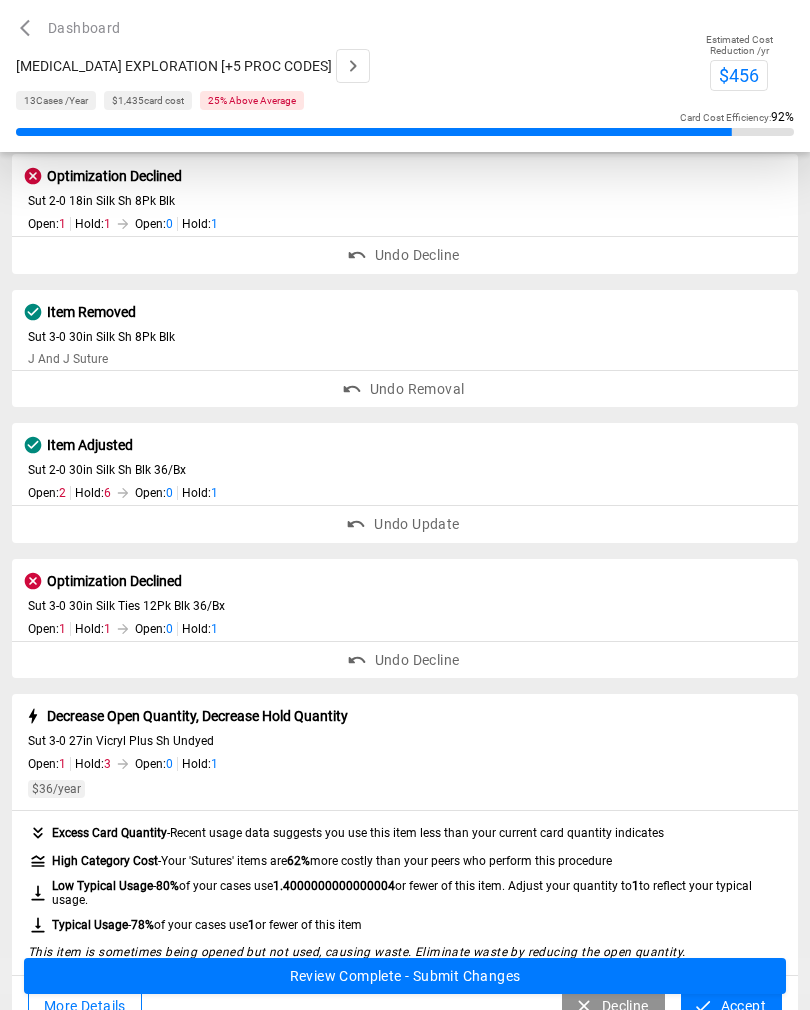 click on "Undo Decline" at bounding box center [405, 660] 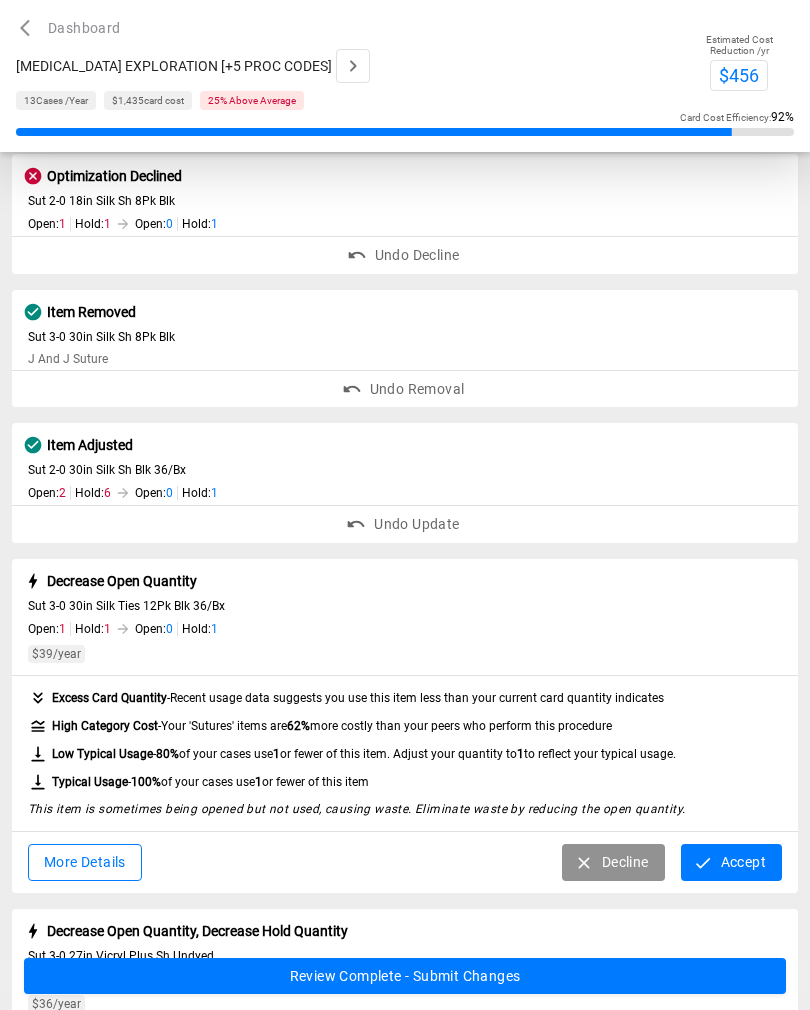 click on "Accept" at bounding box center [731, 862] 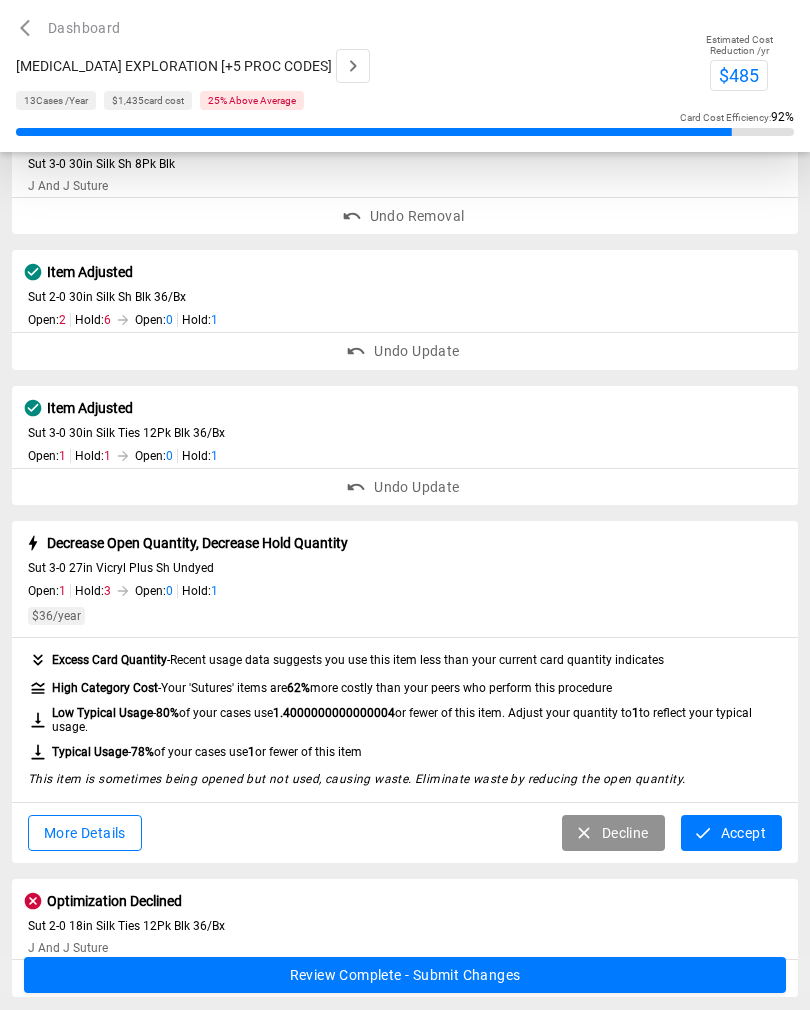 scroll, scrollTop: 643, scrollLeft: 0, axis: vertical 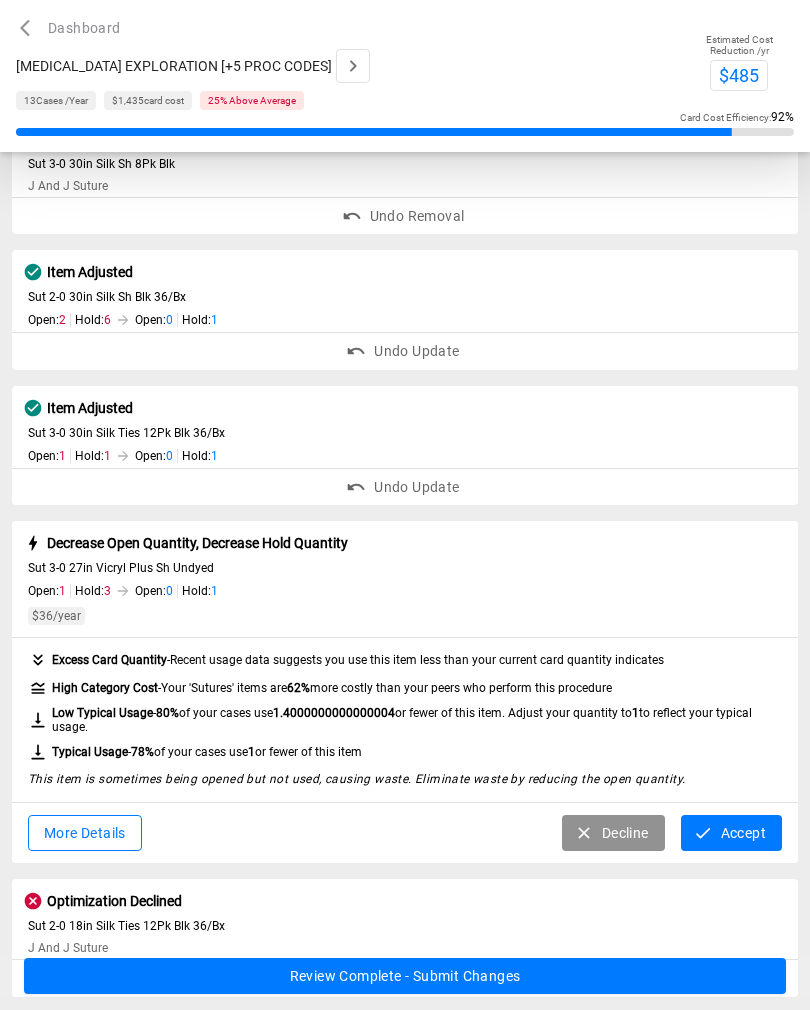 click on "Decline" at bounding box center [613, 833] 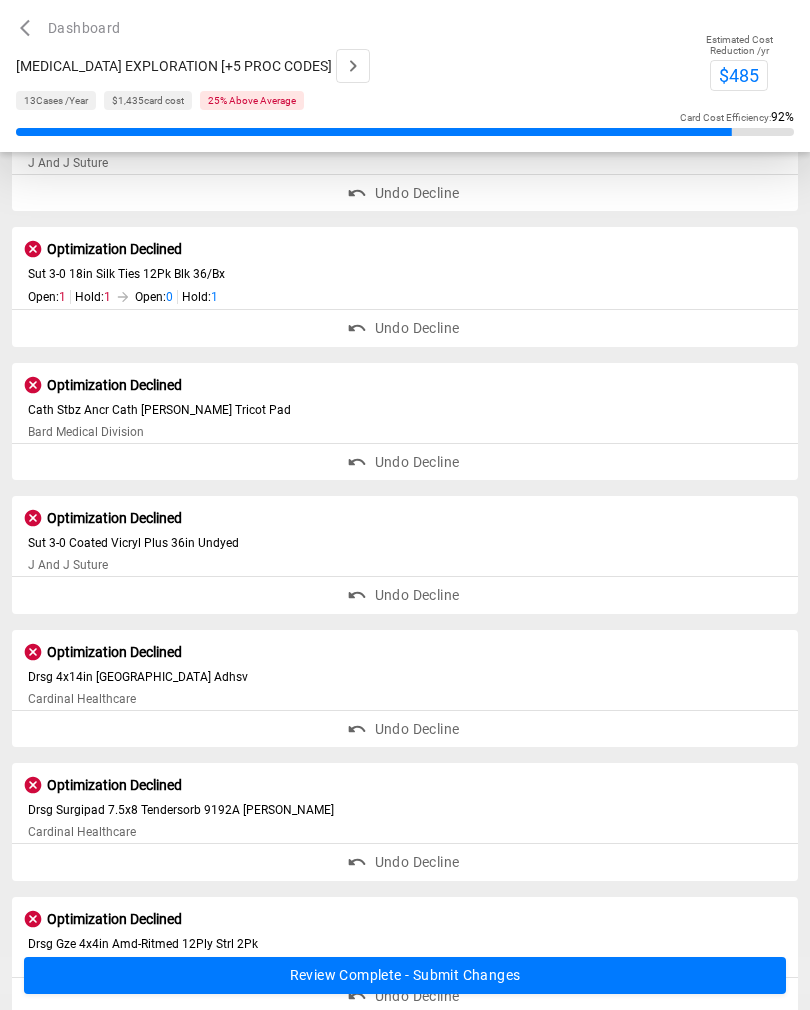 scroll, scrollTop: 1299, scrollLeft: 0, axis: vertical 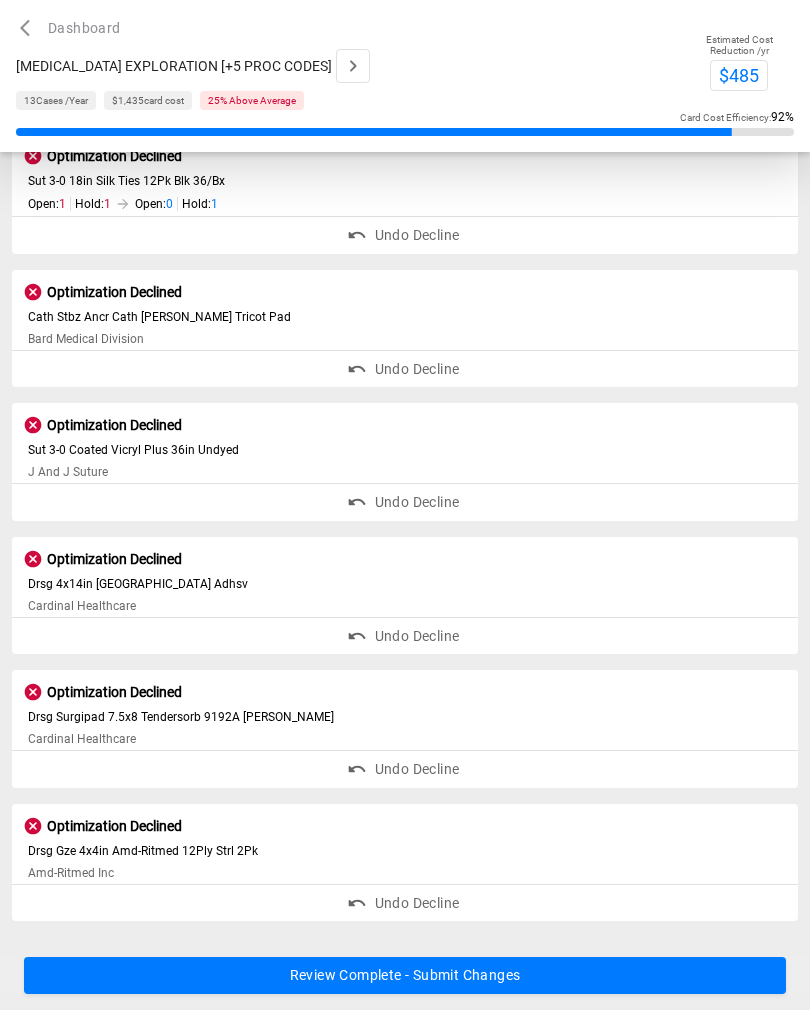 click on "Review Complete - Submit Changes" at bounding box center (405, 976) 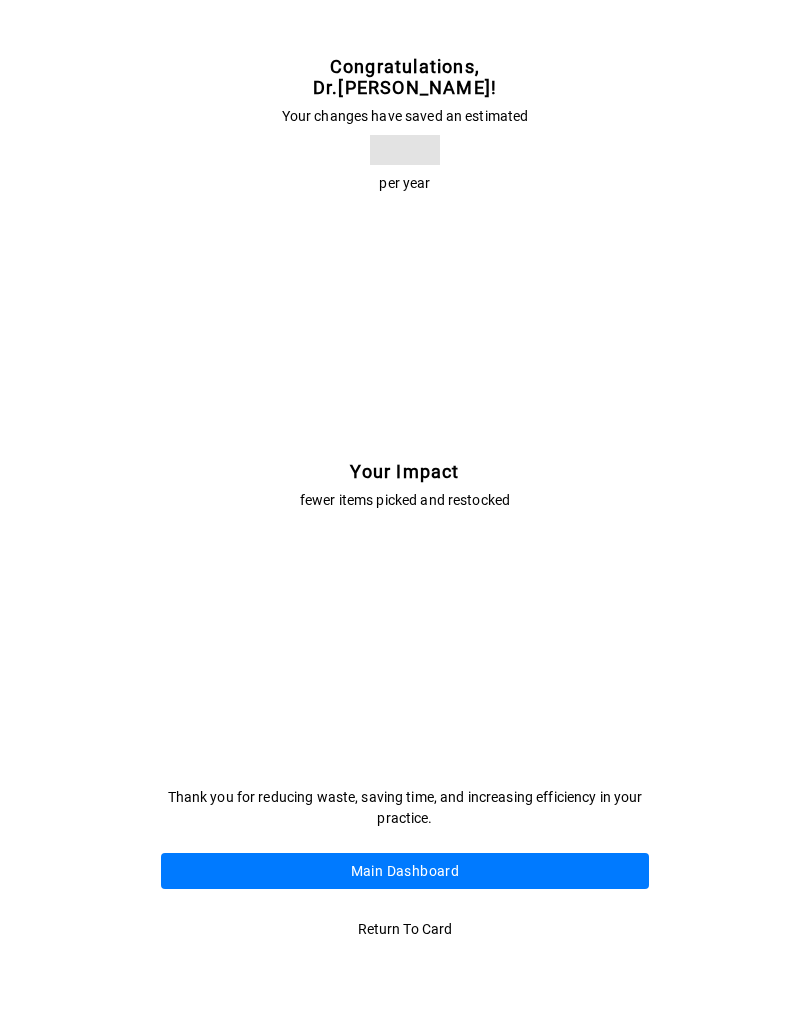 scroll, scrollTop: 0, scrollLeft: 0, axis: both 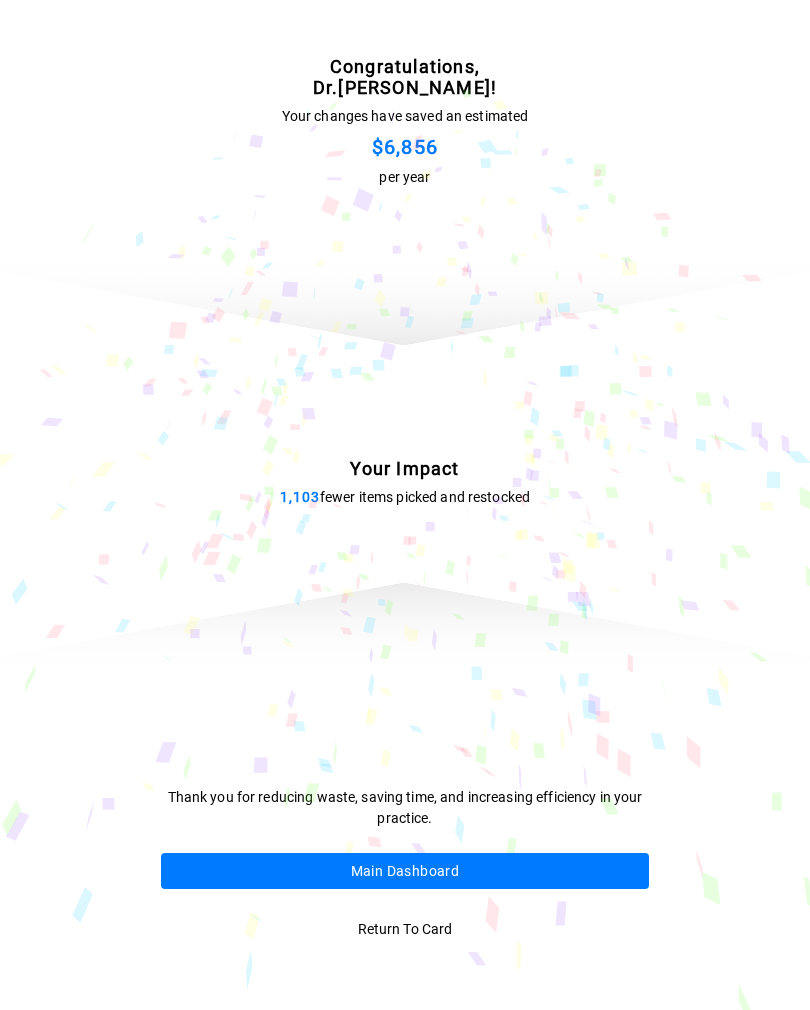 click on "Main Dashboard" at bounding box center [405, 871] 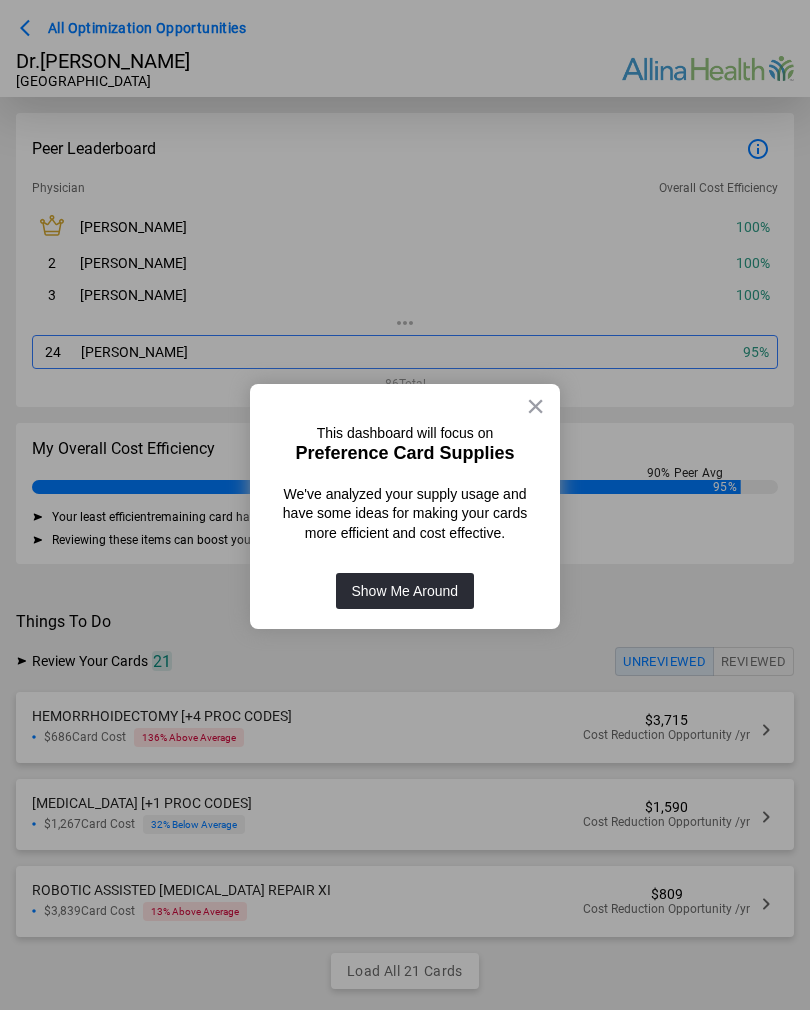 click on "This dashboard will focus on" at bounding box center [405, 424] 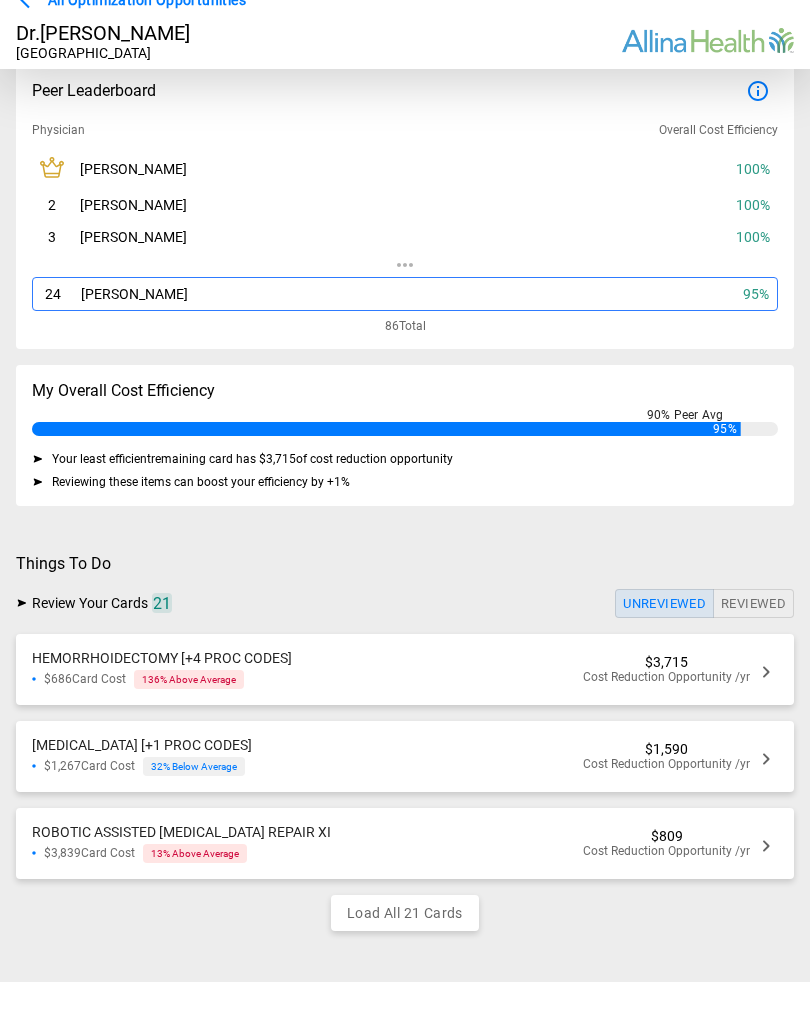 scroll, scrollTop: 27, scrollLeft: 0, axis: vertical 